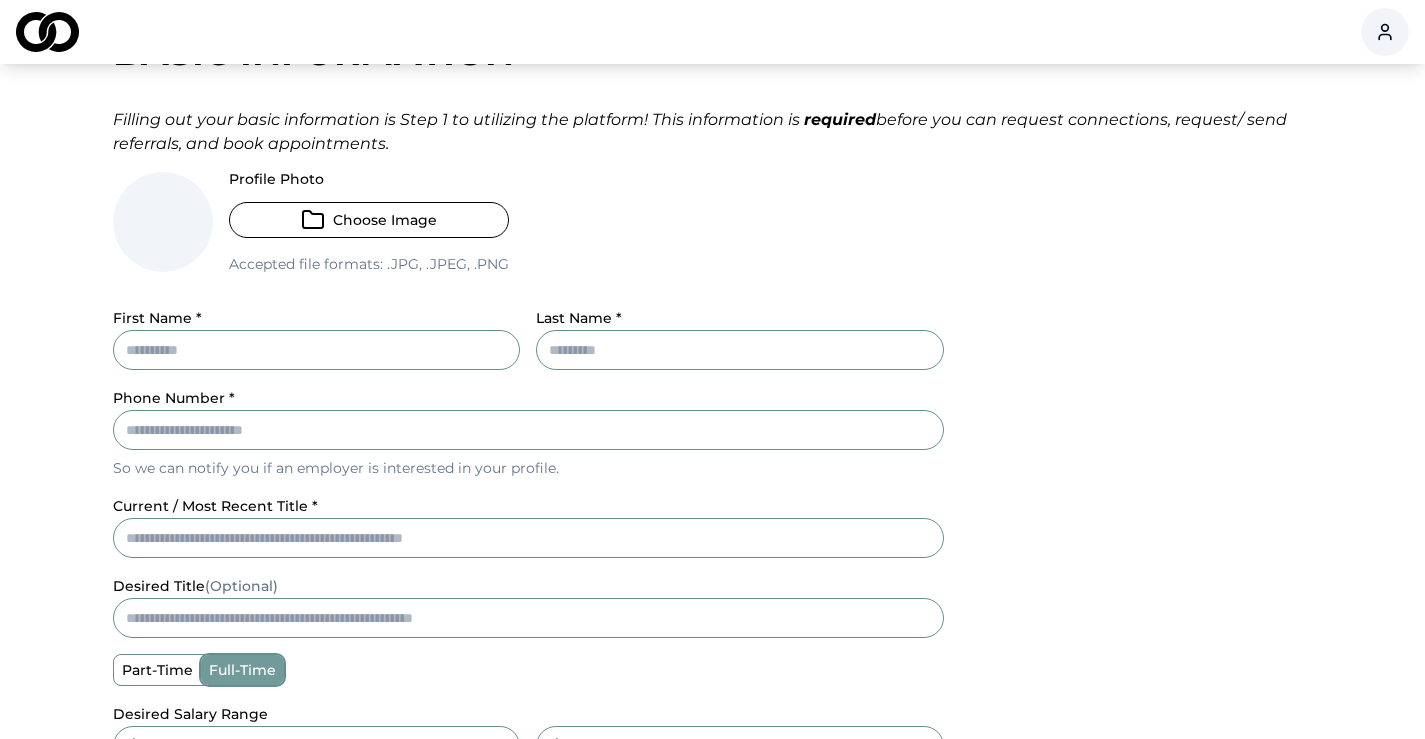 scroll, scrollTop: 89, scrollLeft: 0, axis: vertical 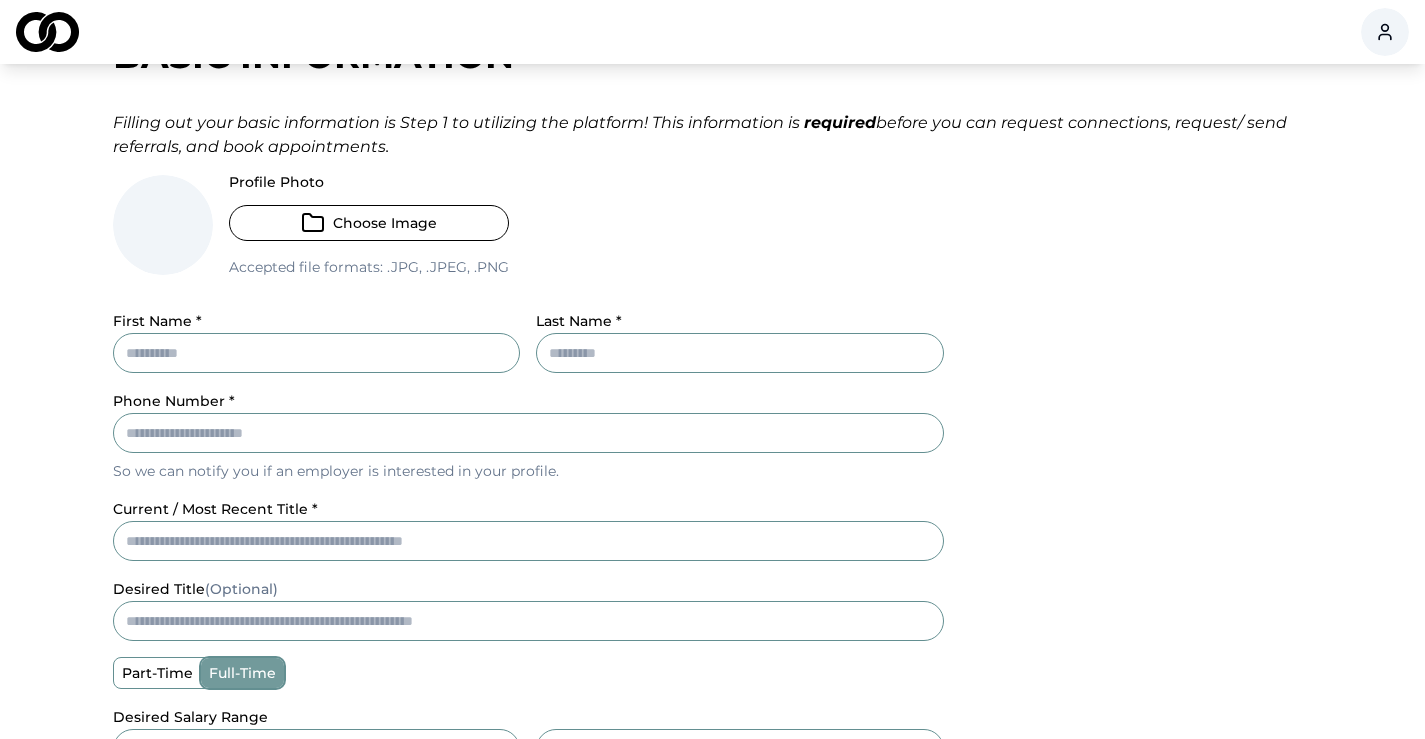 click on "First Name *" at bounding box center [317, 353] 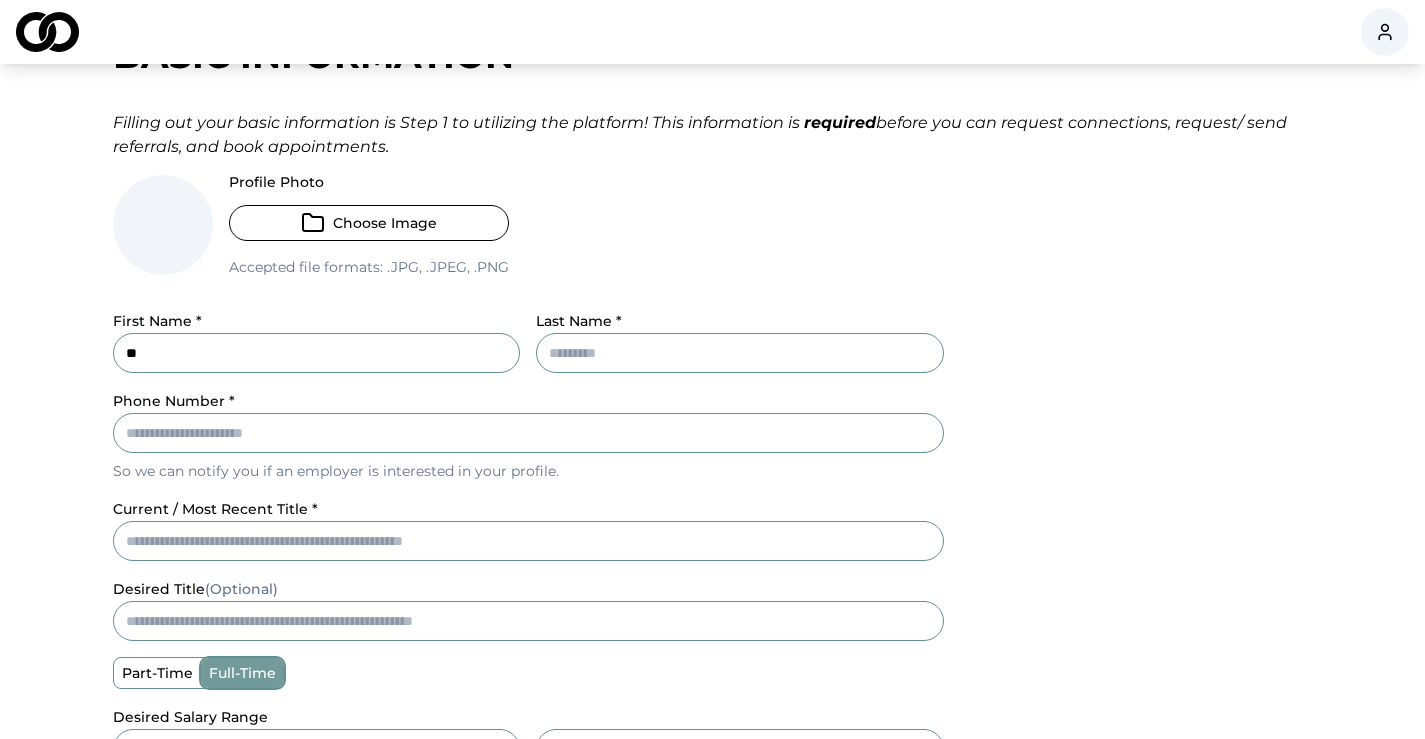 type on "*" 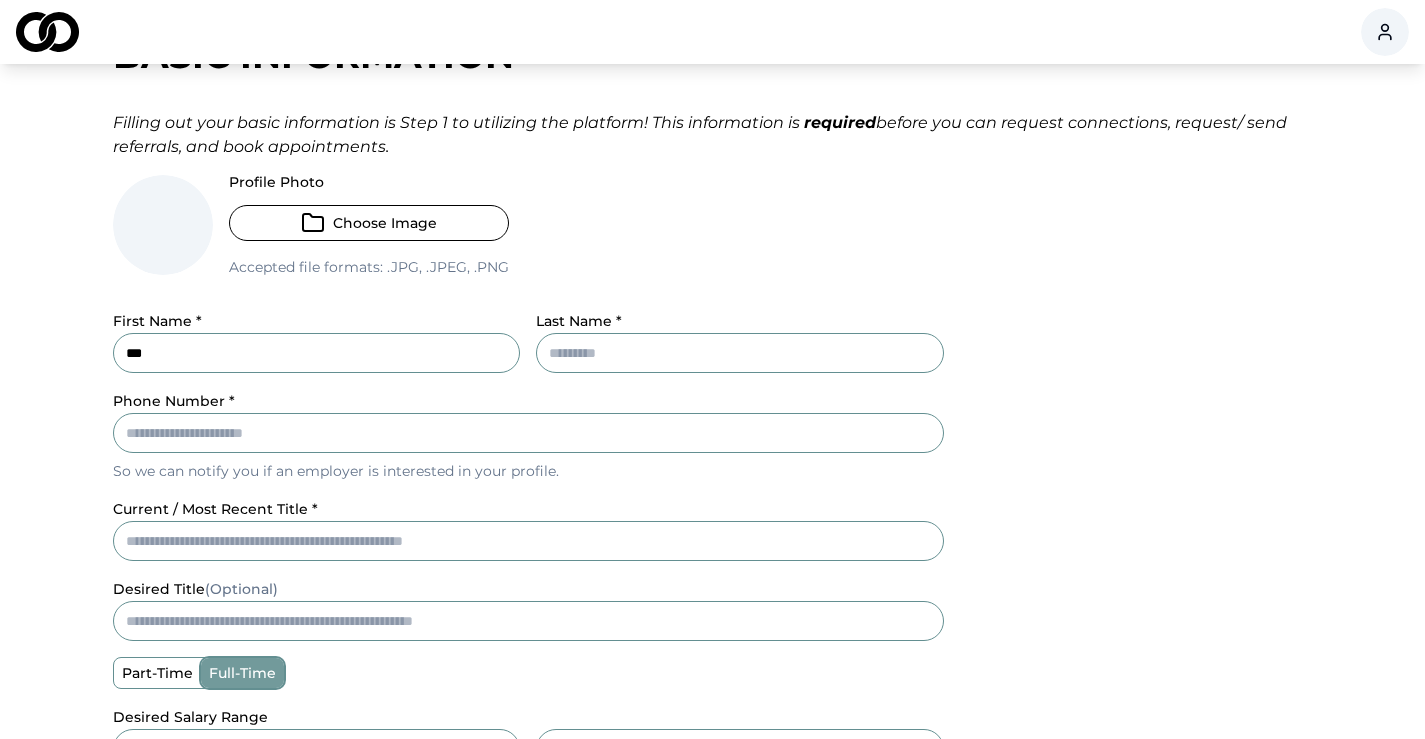 type on "***" 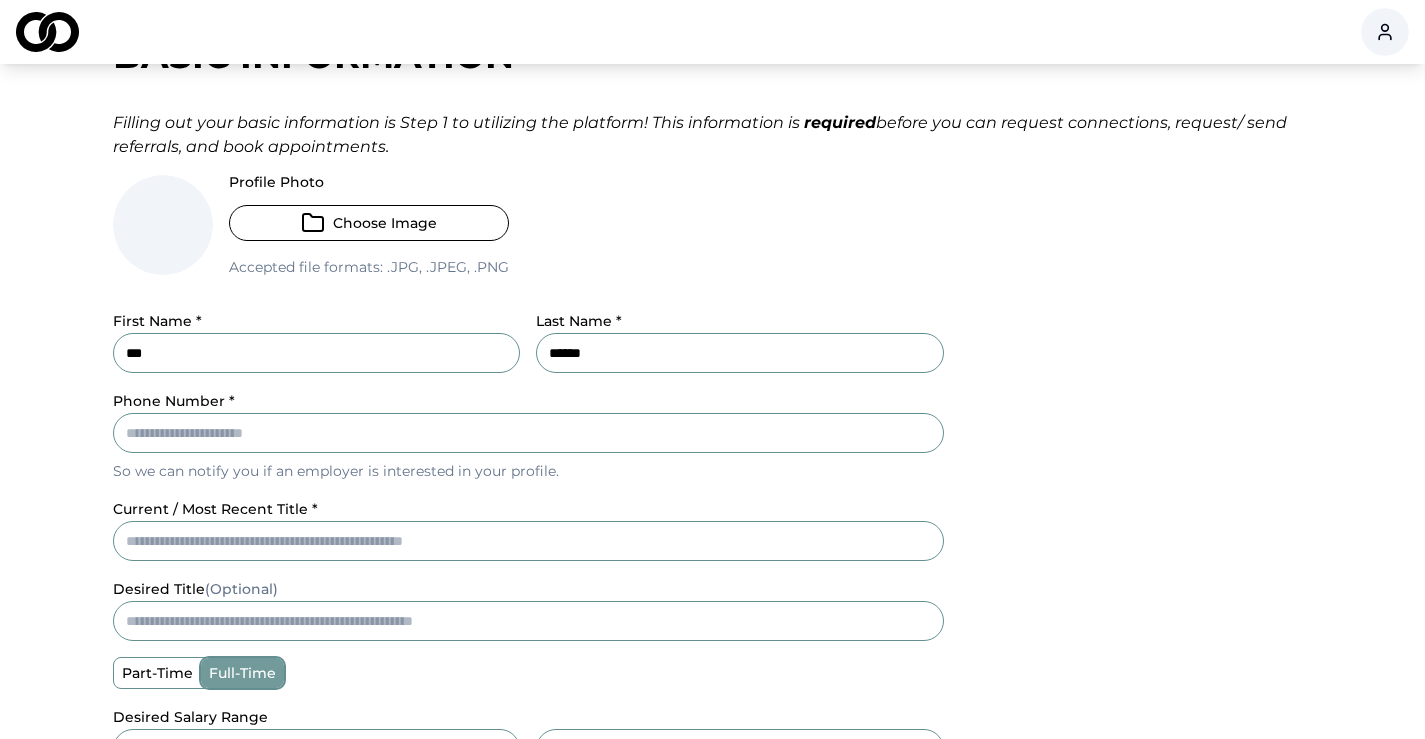 type on "******" 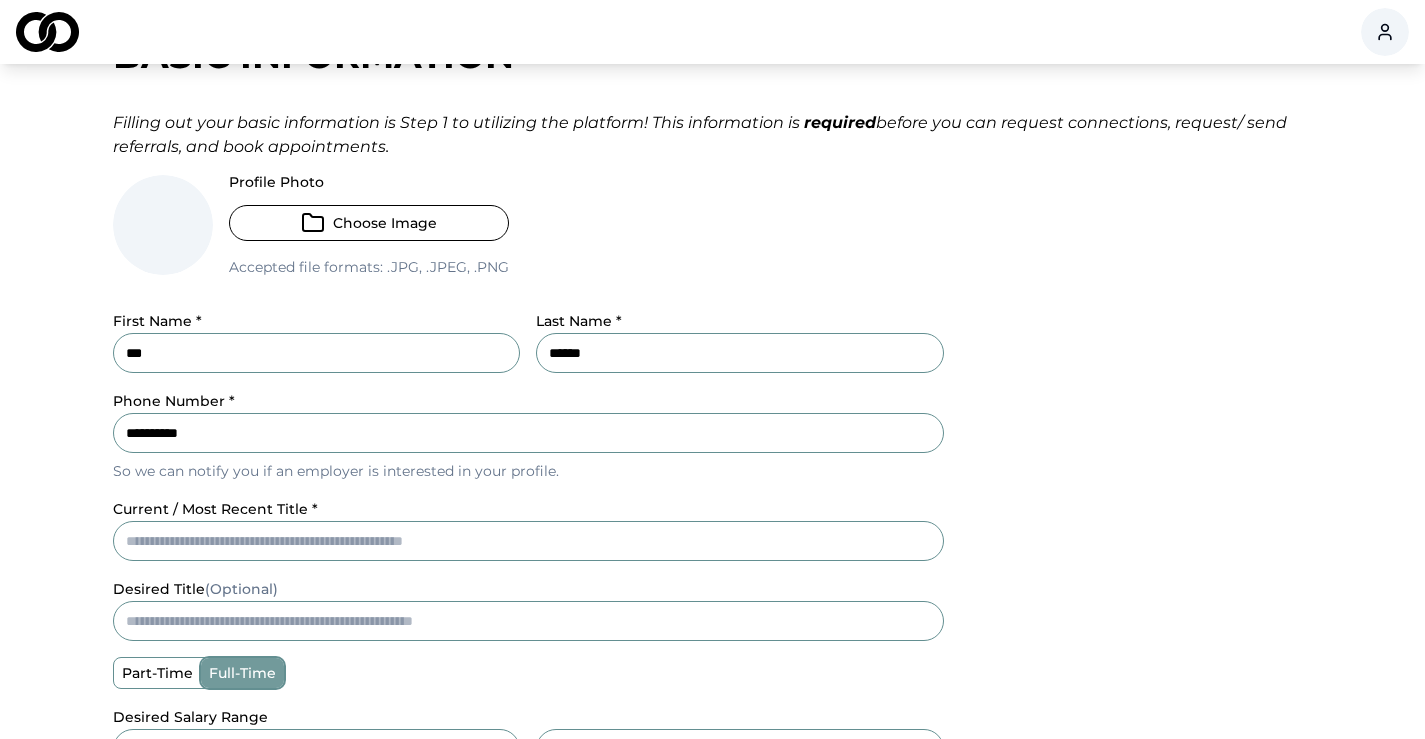 type on "**********" 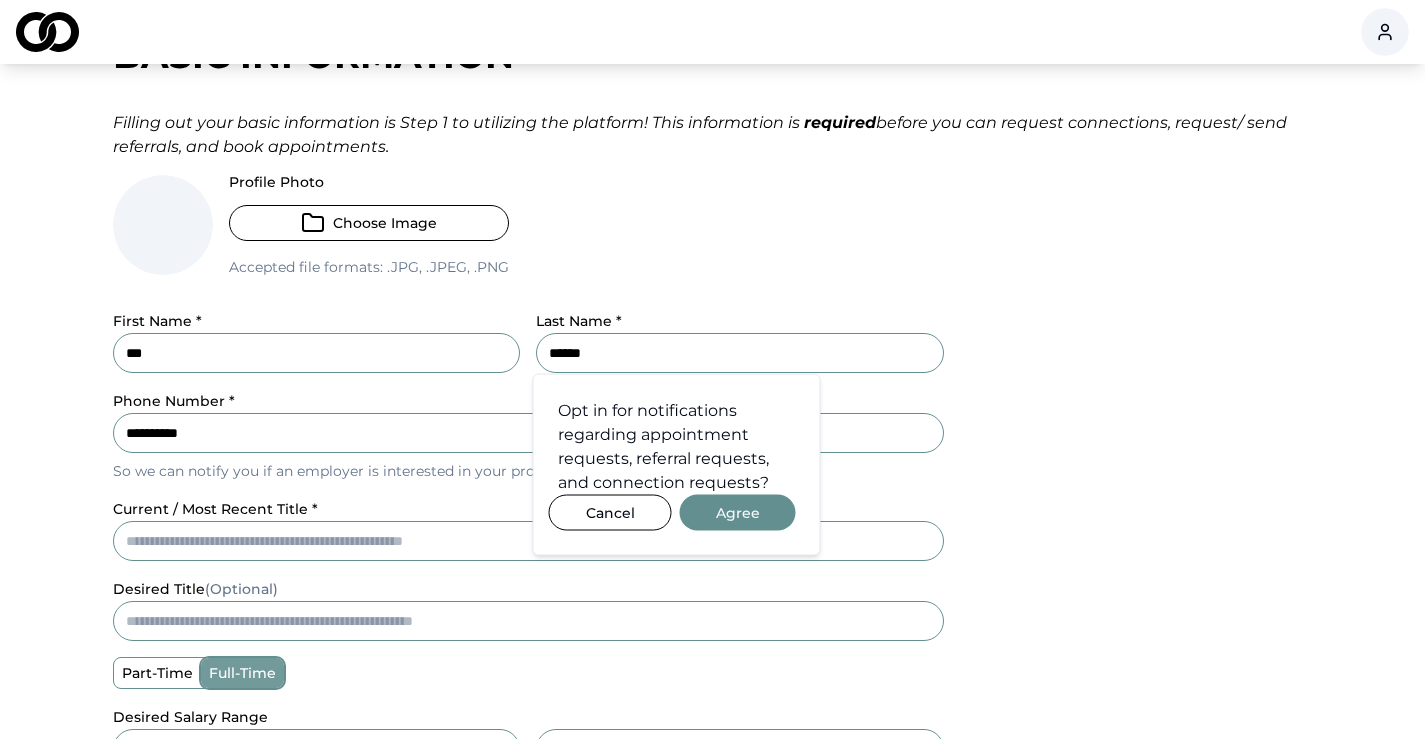 click on "Basic Information Filling out your basic information is Step 1 to utilizing the platform! This information is   required  before you can request connections, request/ send referrals, and book appointments. Profile Photo Choose Image Accepted file formats:   .jpg, .jpeg, .png First Name * [FIRST] Last Name * [LAST] Phone Number * [PHONE] So we can notify you if an employer is interested in your profile. current / most recent title * desired title  (Optional) part-time full-time Desired Salary Range $ _ $ Company representatives cannot see this information. Telling us your desired range helps us match you to Reach Outs Opt-in for SMS Notifications:  Receive email notifications:  Notification Preferences:  Open City * [CITY] State * [STATE] Zip Code* [ZIP] Willing to Relocate? * yes no I accept the terms of use. View terms of use Submit" at bounding box center [713, 598] 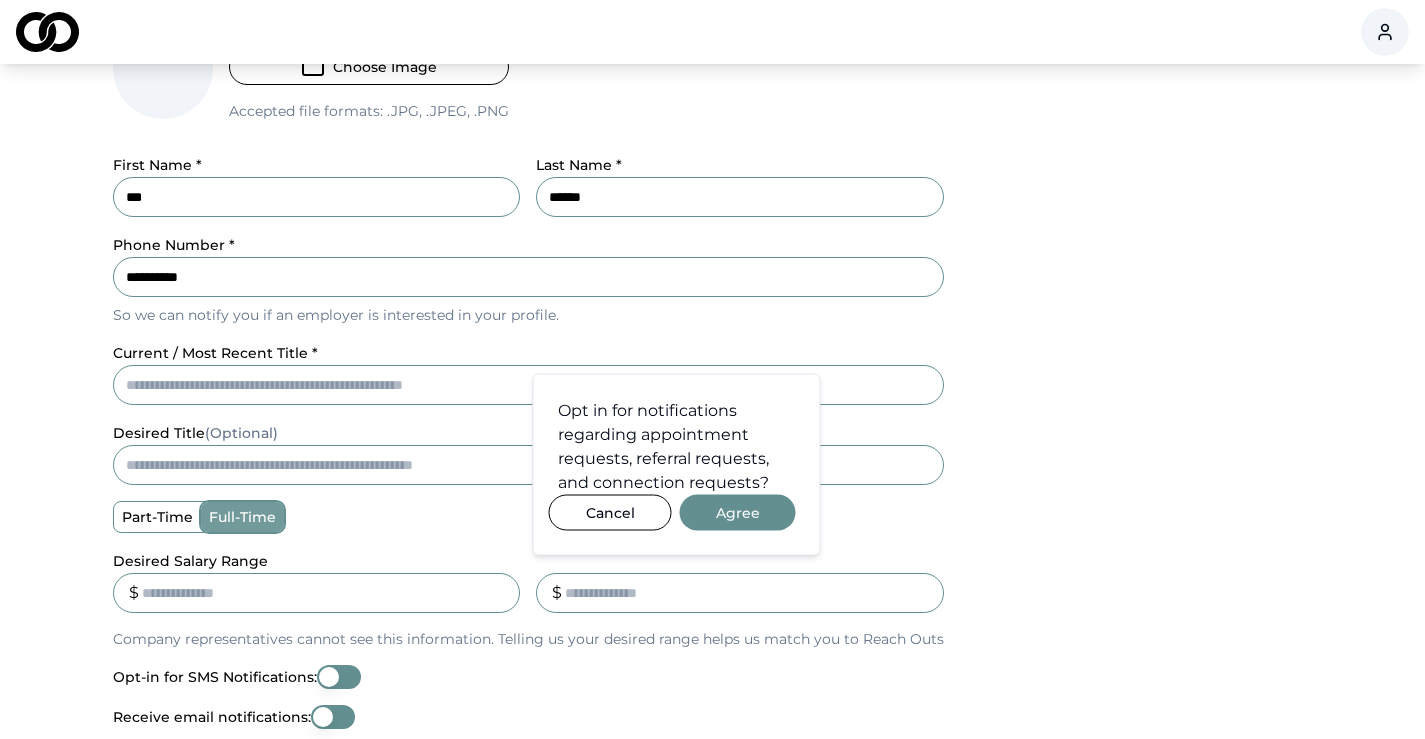 scroll, scrollTop: 246, scrollLeft: 0, axis: vertical 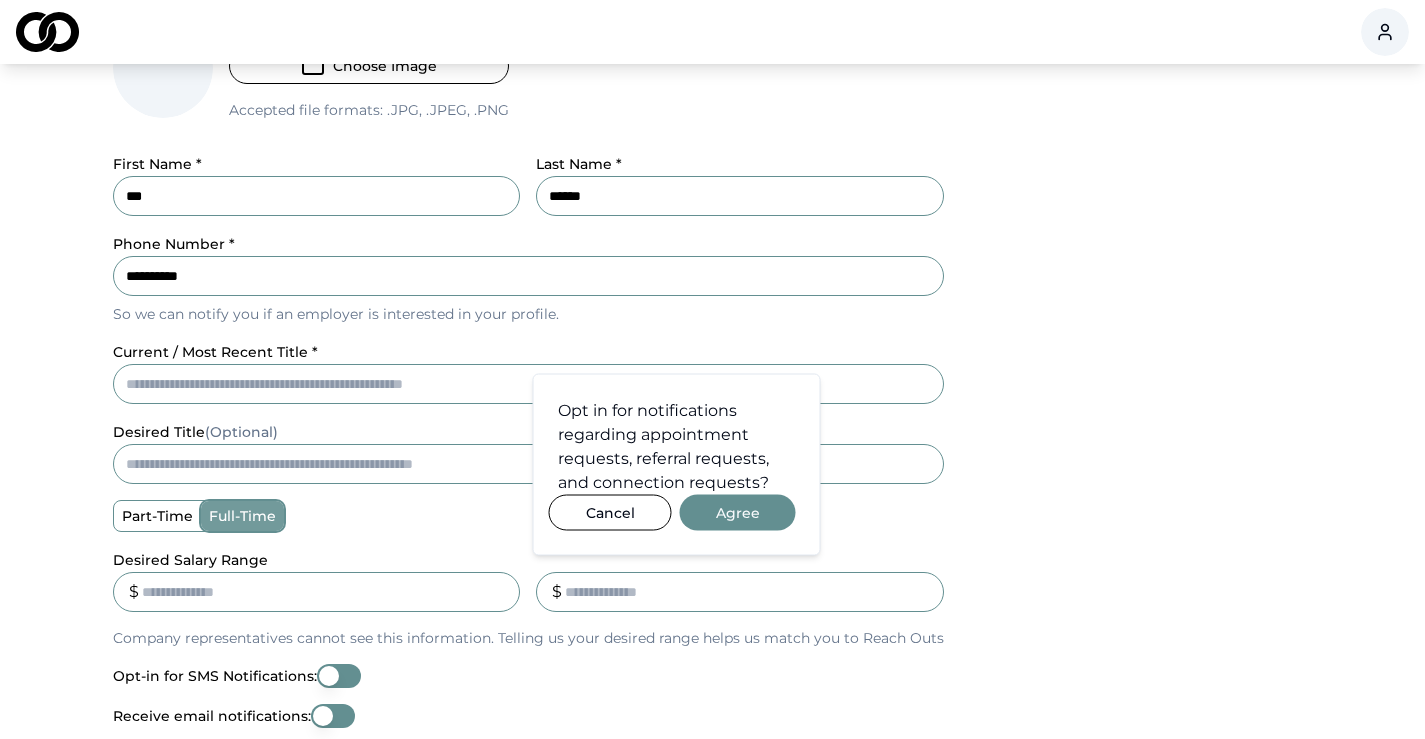 click on "Agree" at bounding box center (738, 513) 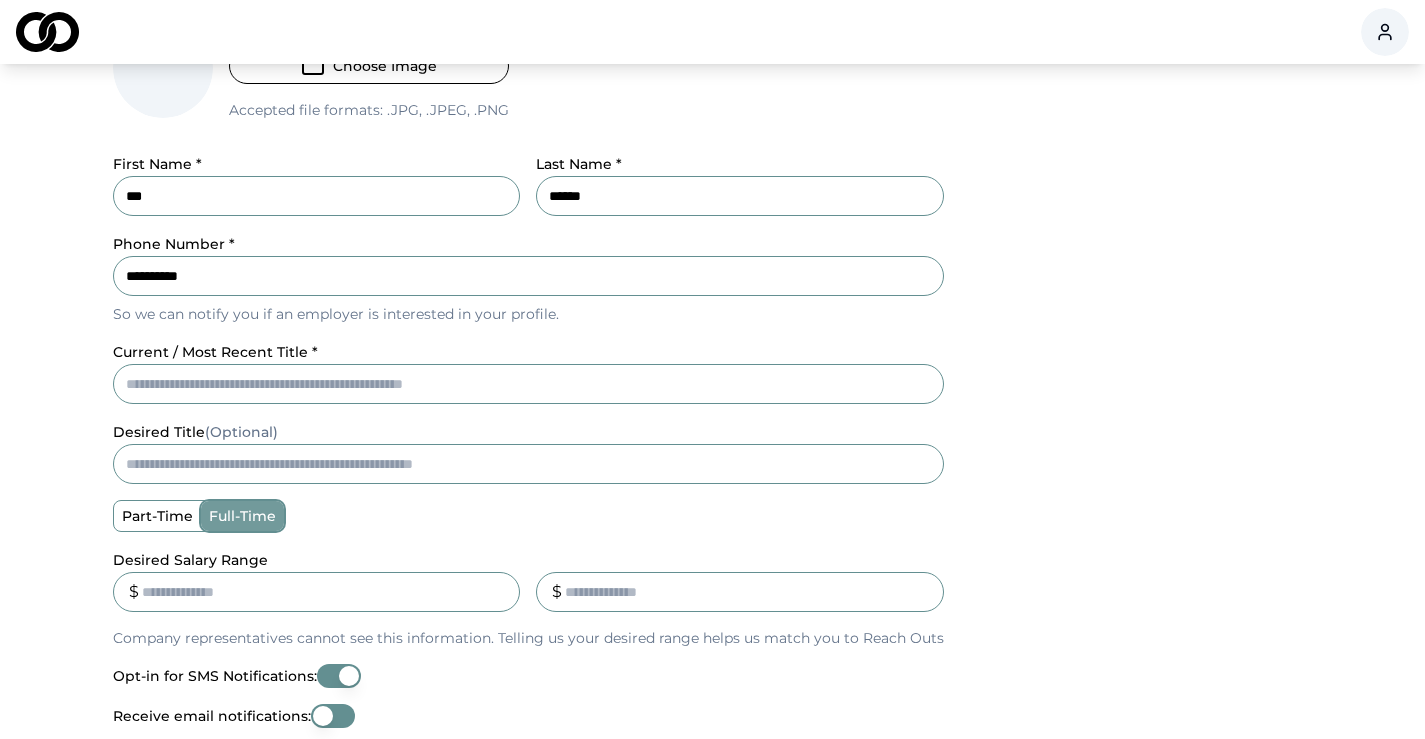 click on "current / most recent title *" at bounding box center [528, 384] 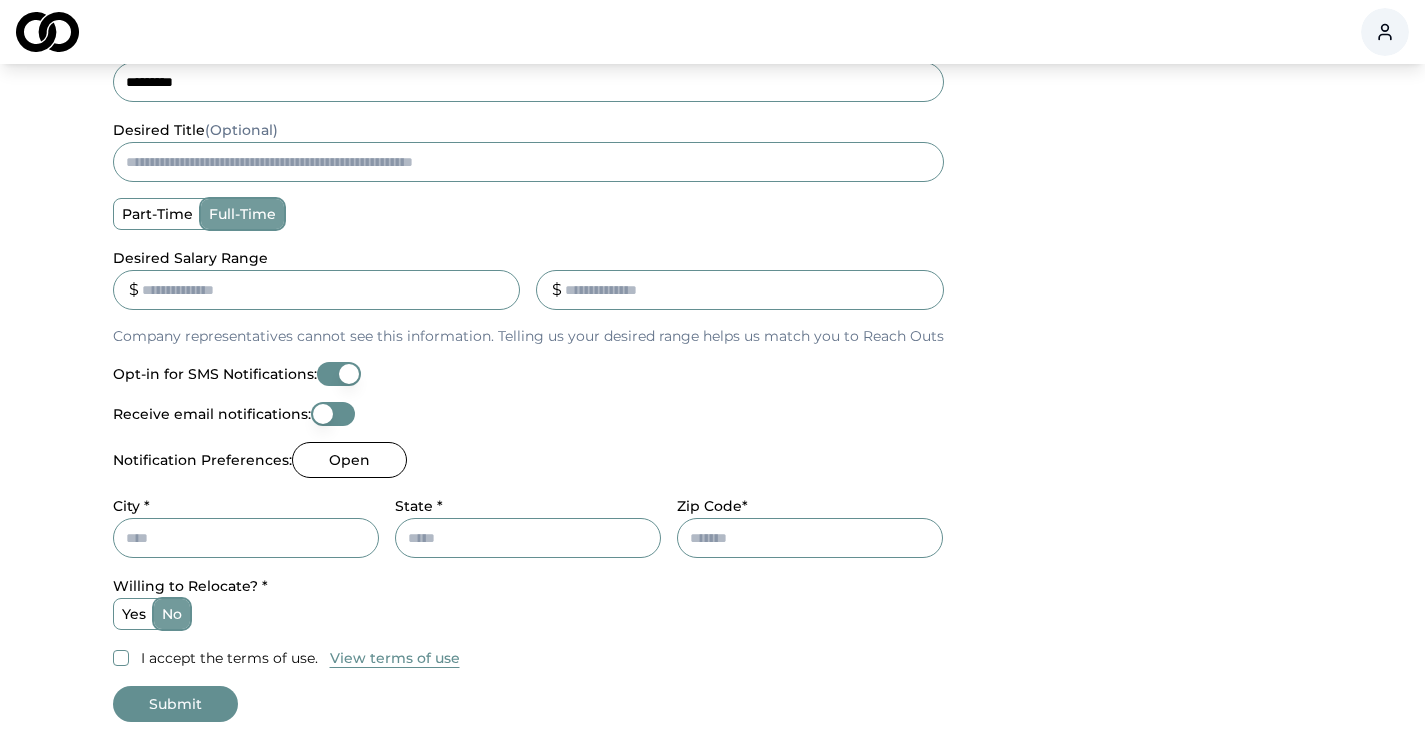 scroll, scrollTop: 564, scrollLeft: 0, axis: vertical 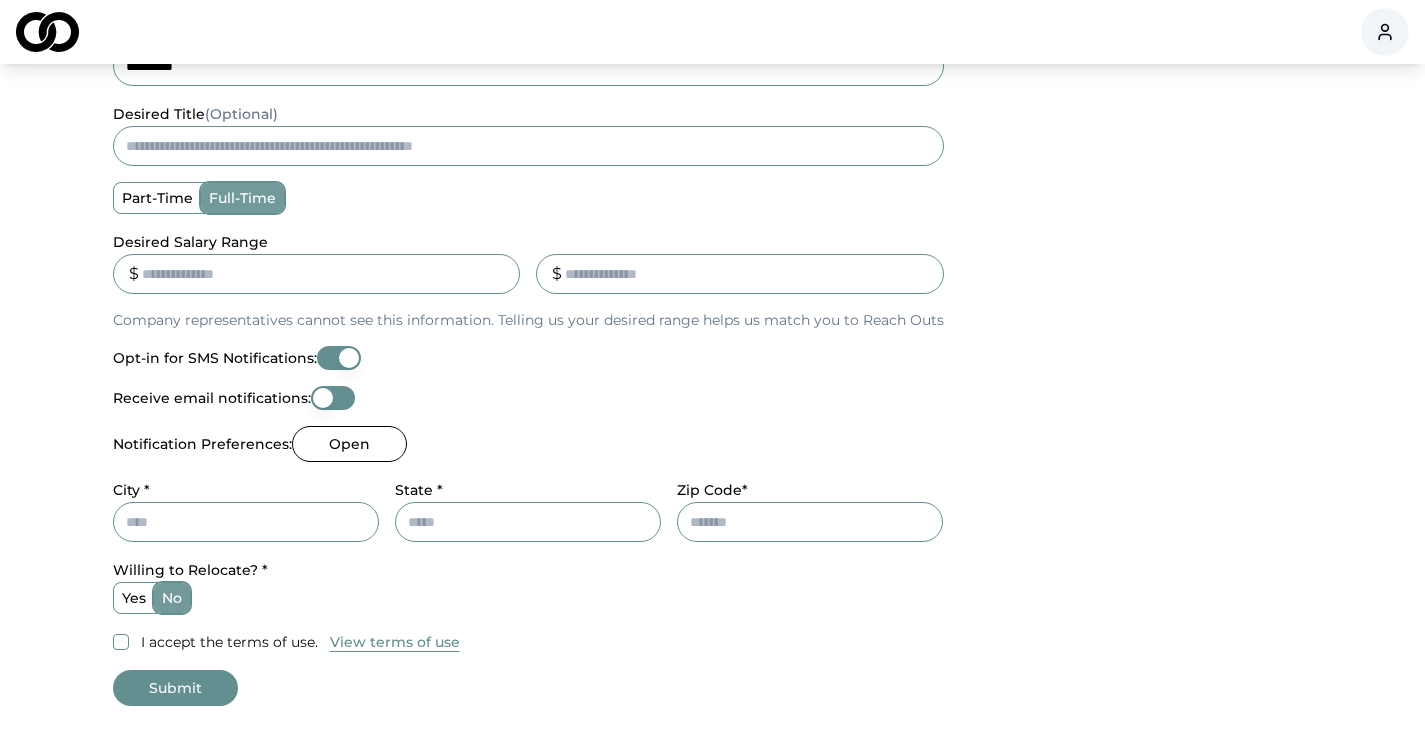 type on "*********" 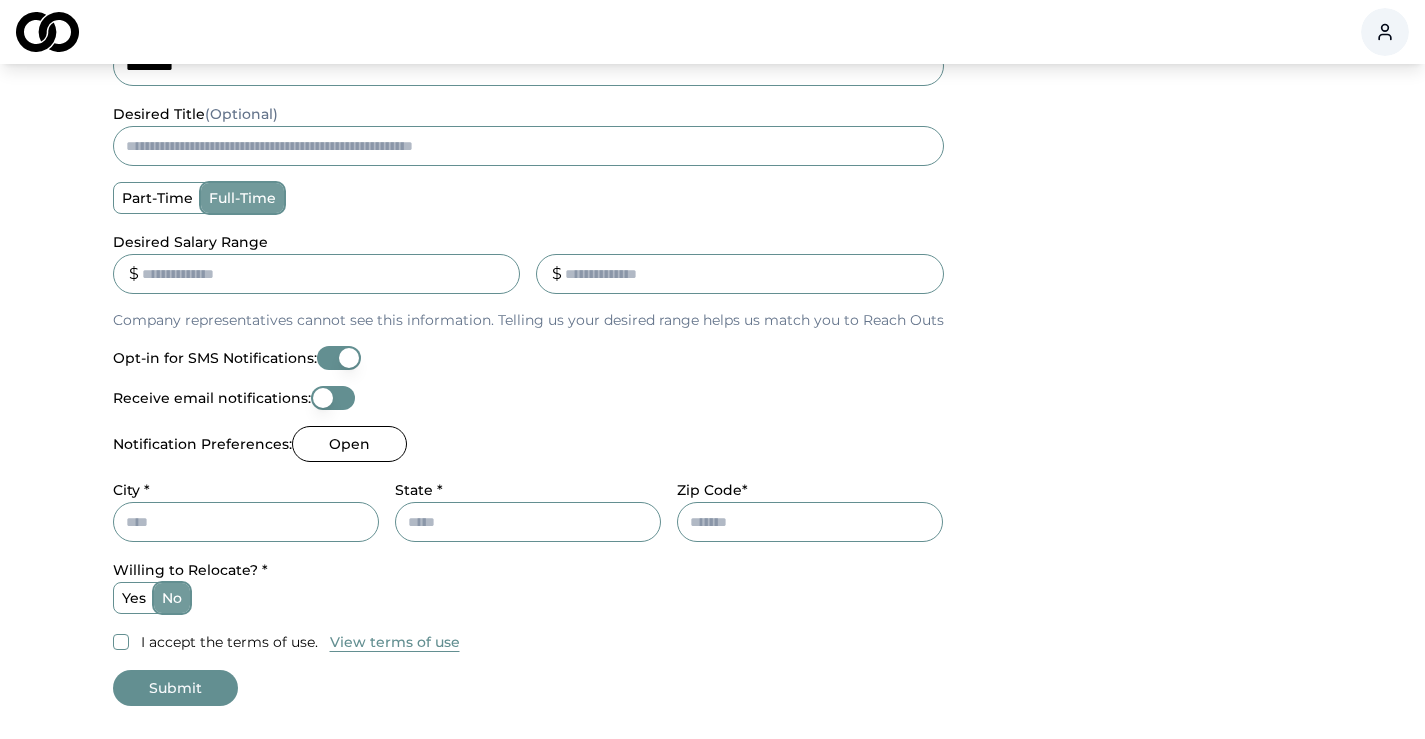 type on "*" 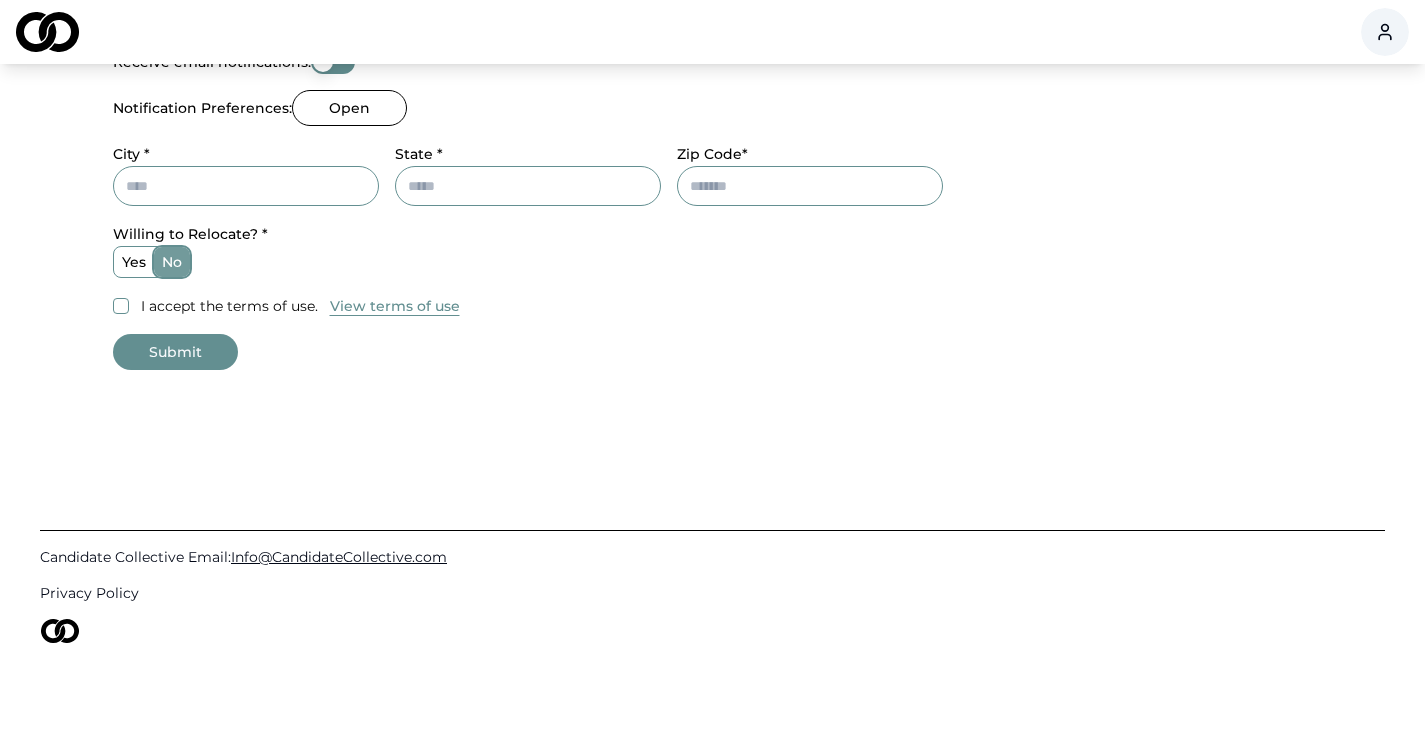 scroll, scrollTop: 997, scrollLeft: 0, axis: vertical 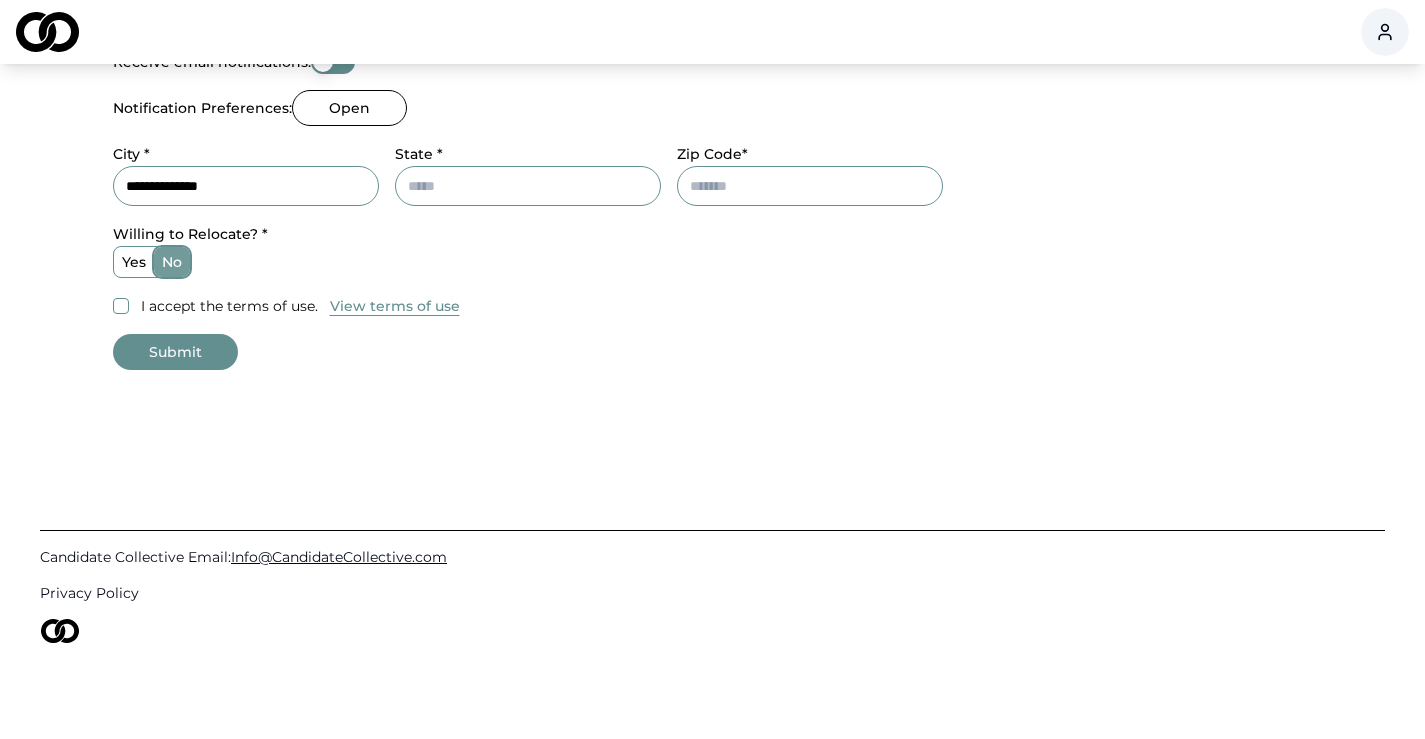 type on "**" 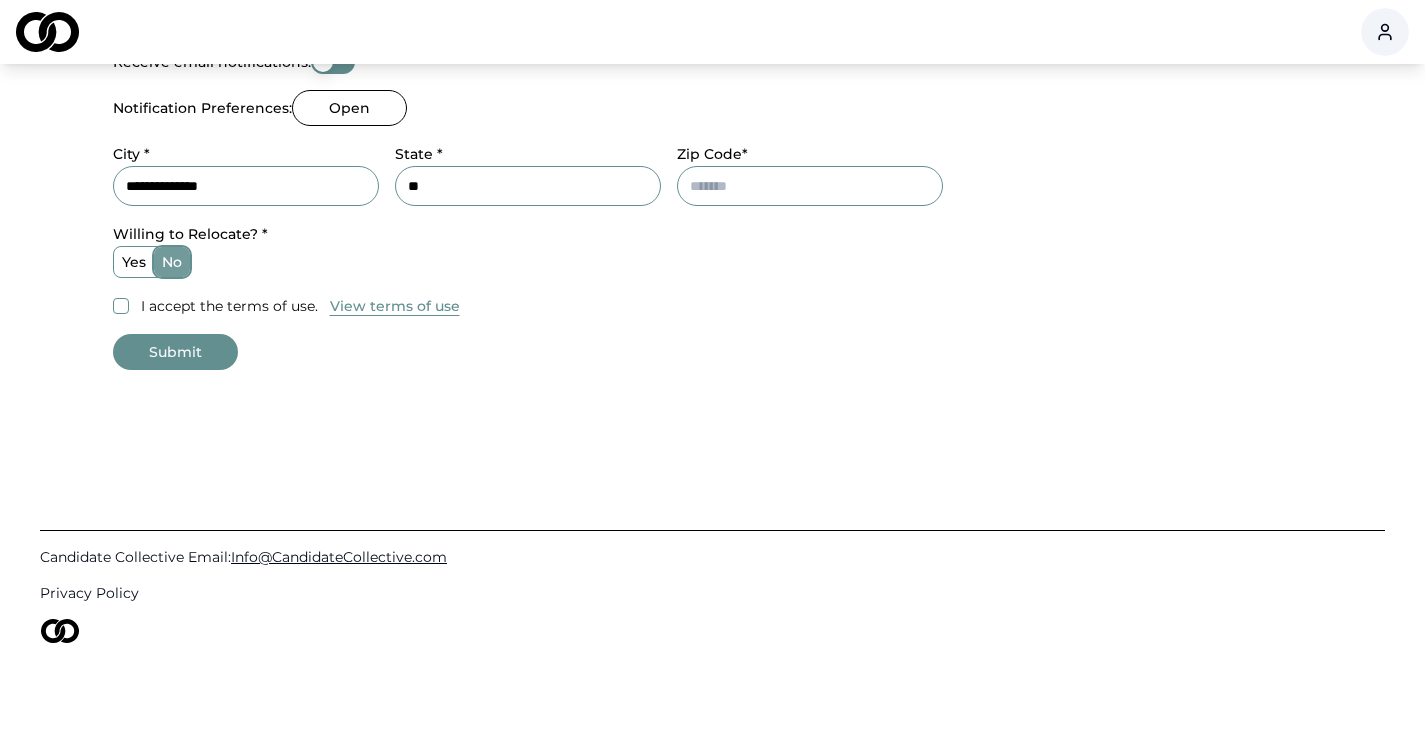type on "*****" 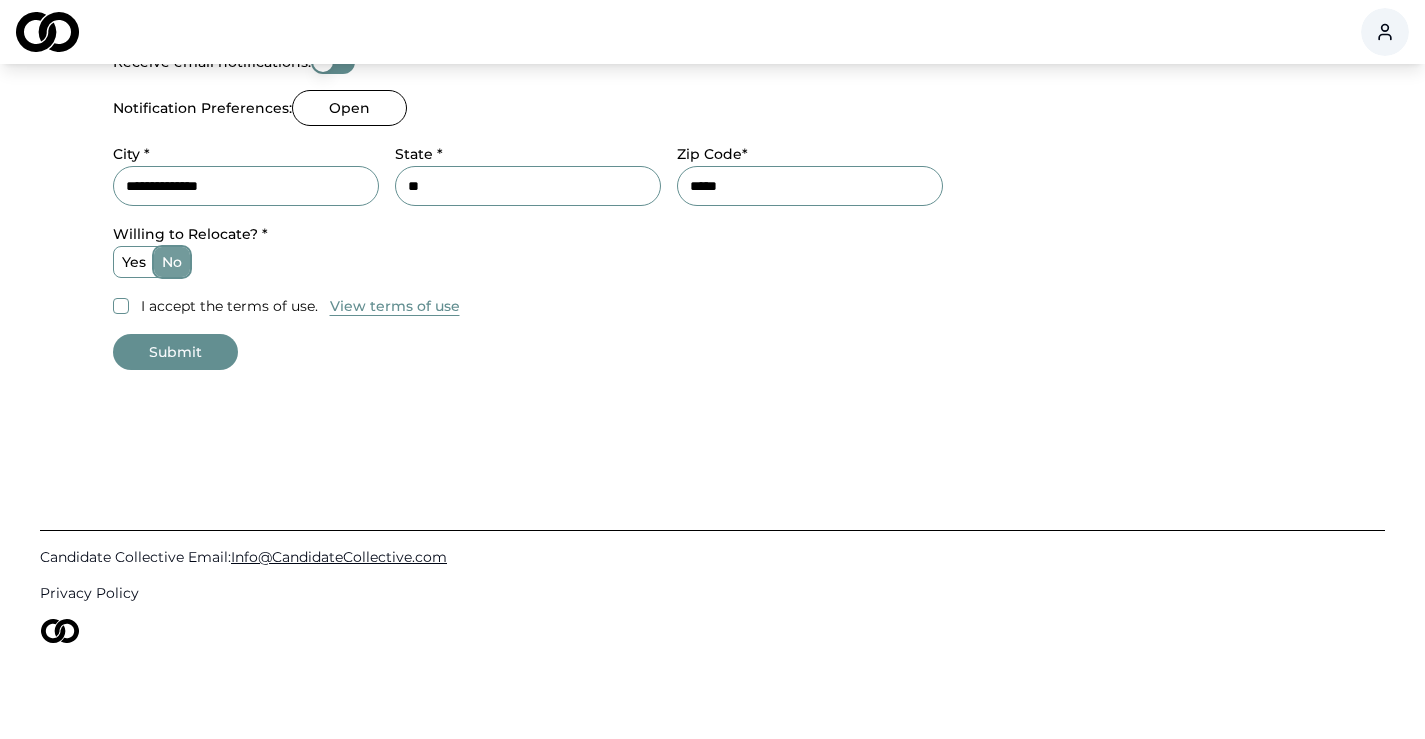 click on "no" at bounding box center [172, 262] 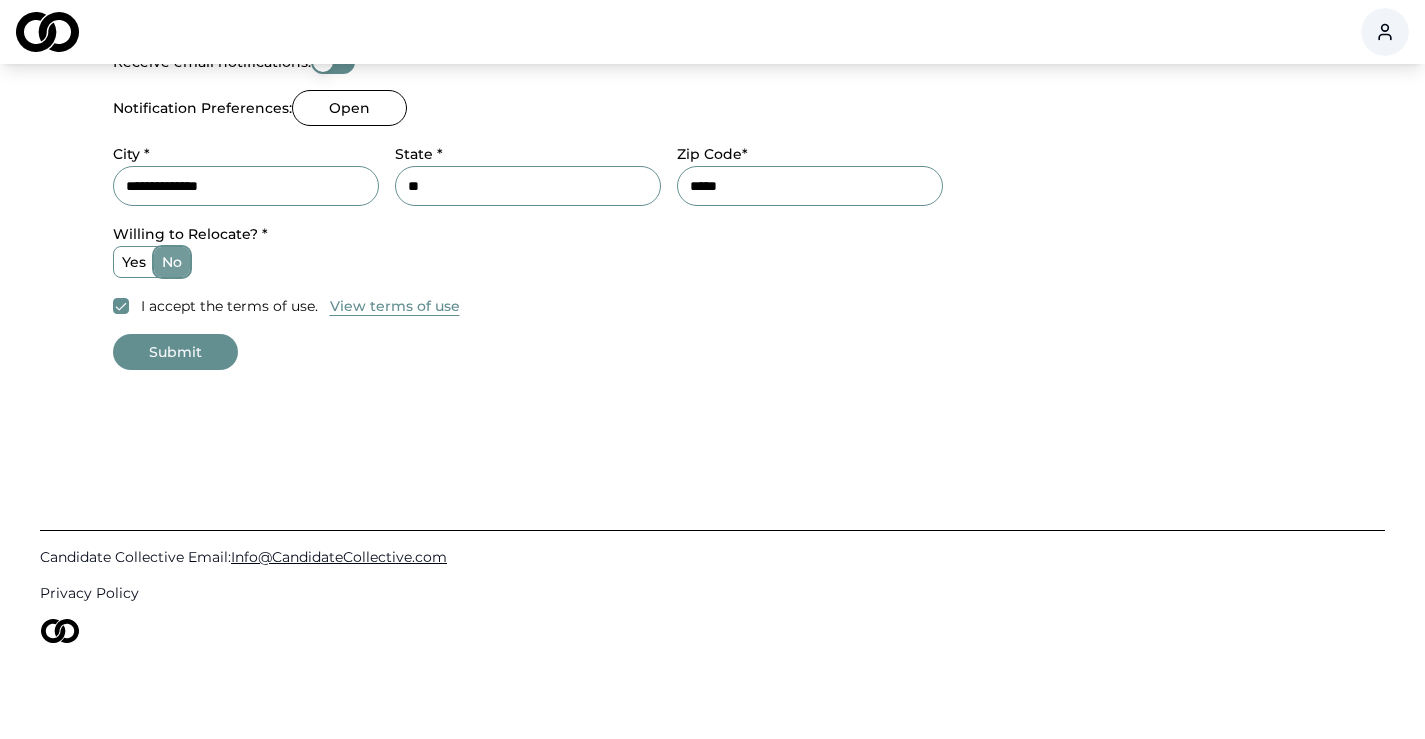 click on "Submit" at bounding box center [175, 352] 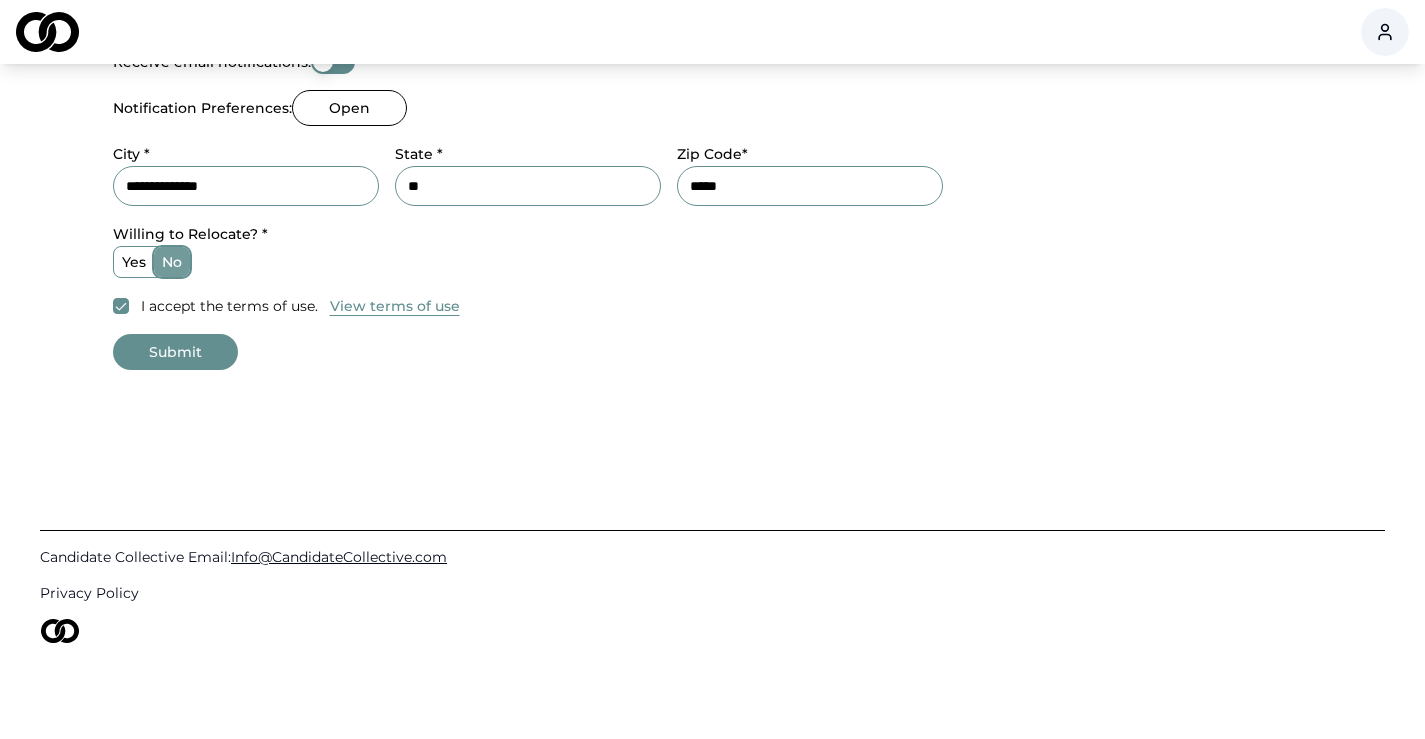 scroll, scrollTop: 1019, scrollLeft: 0, axis: vertical 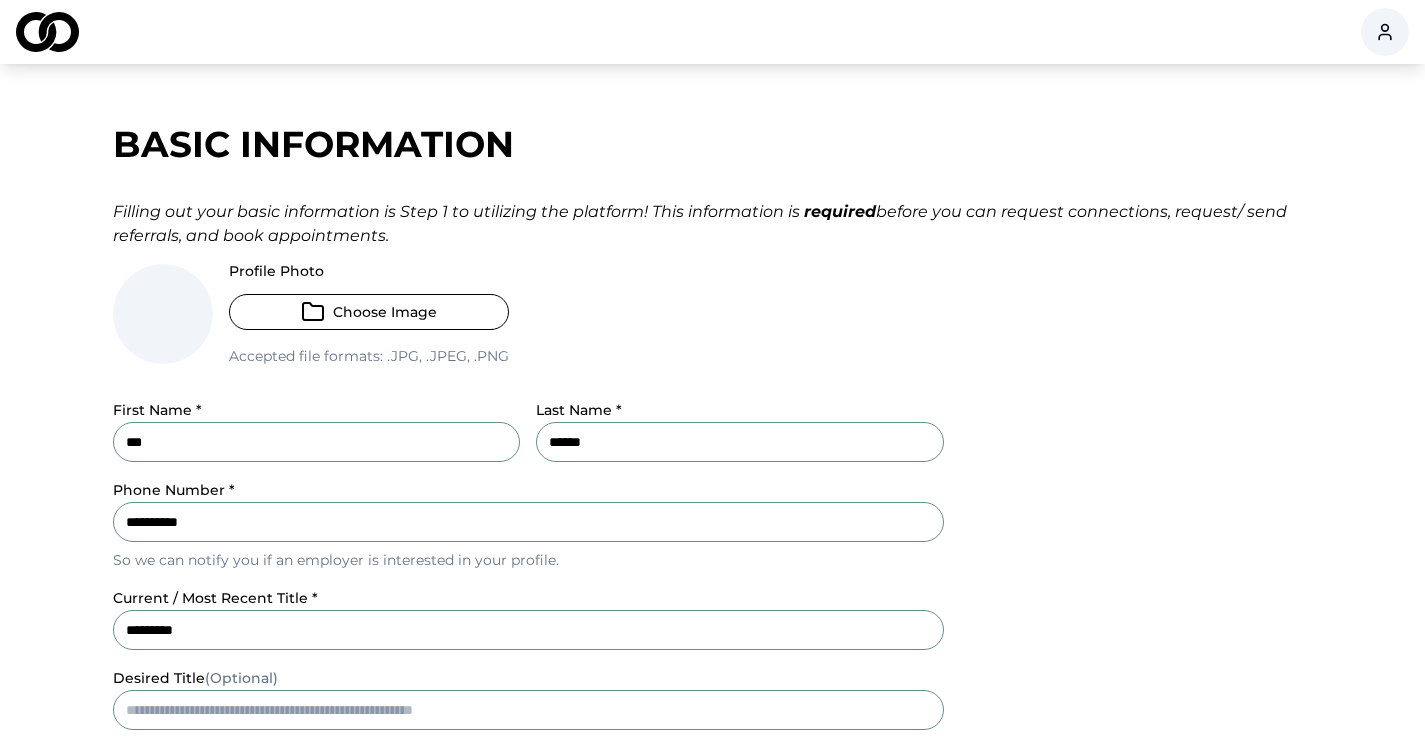 click on "Choose Image" at bounding box center [369, 312] 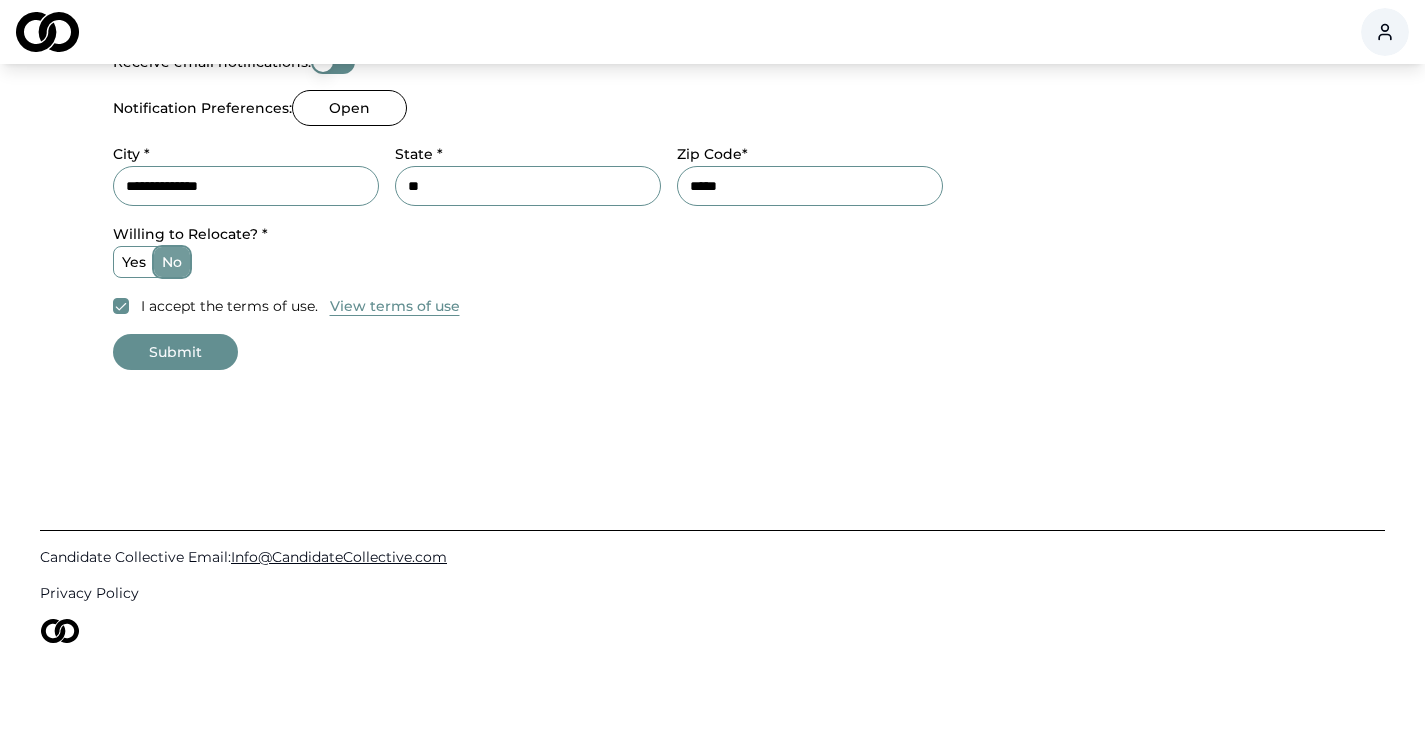 scroll, scrollTop: 1119, scrollLeft: 0, axis: vertical 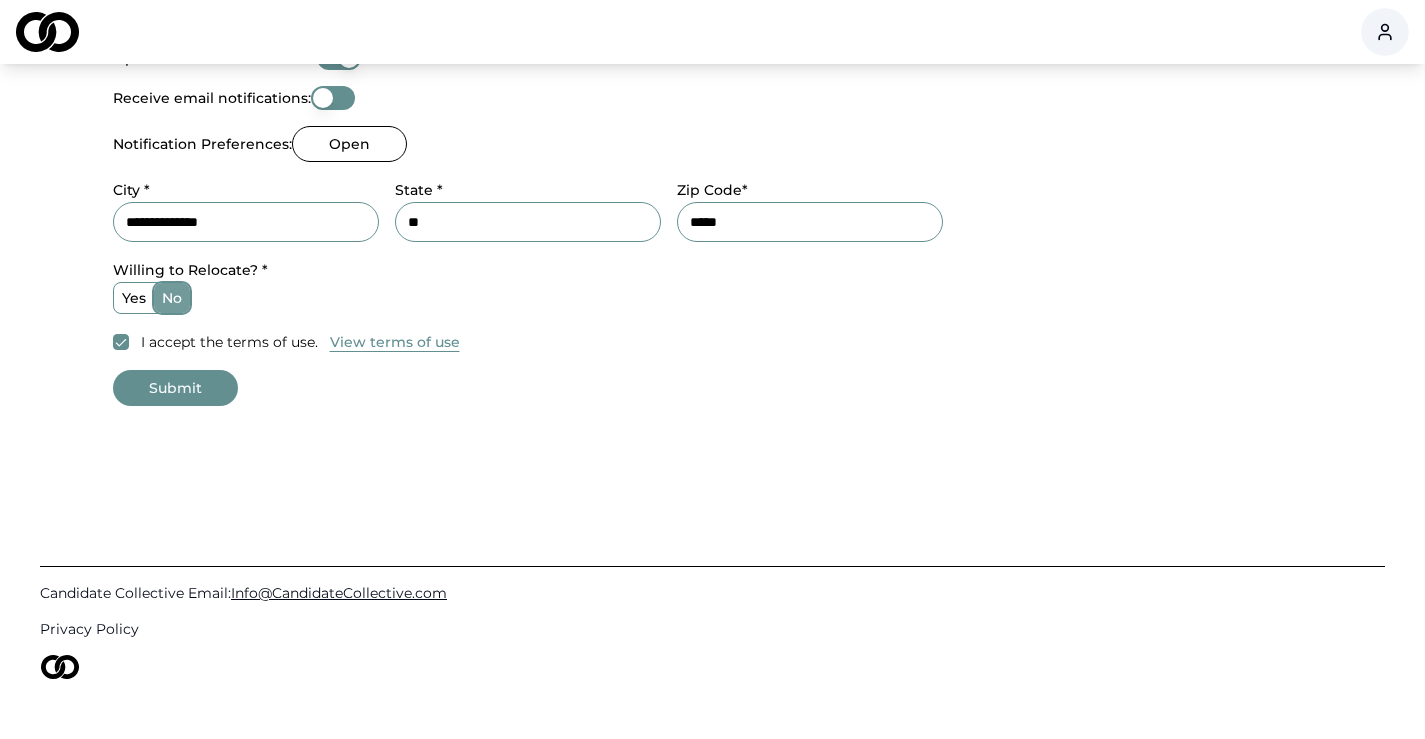 click on "**********" at bounding box center (246, 222) 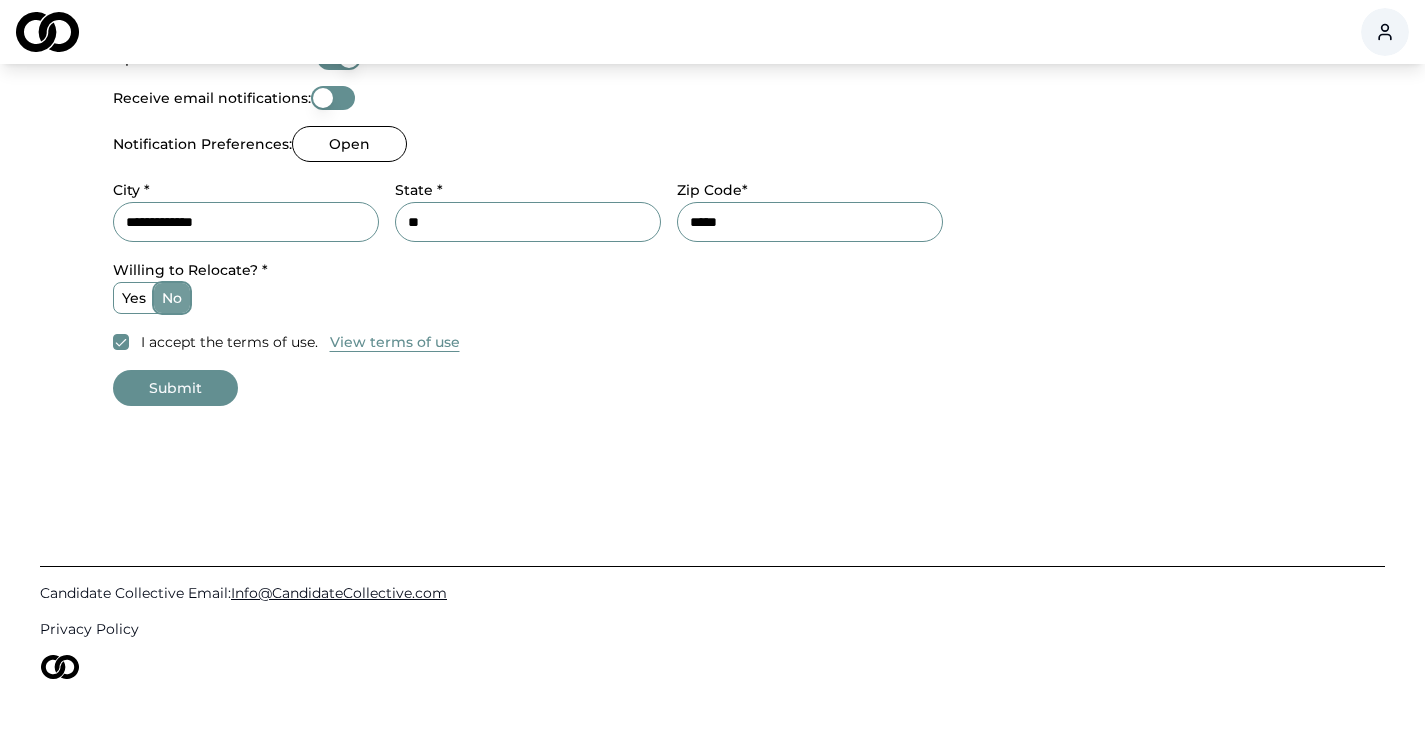 type on "**********" 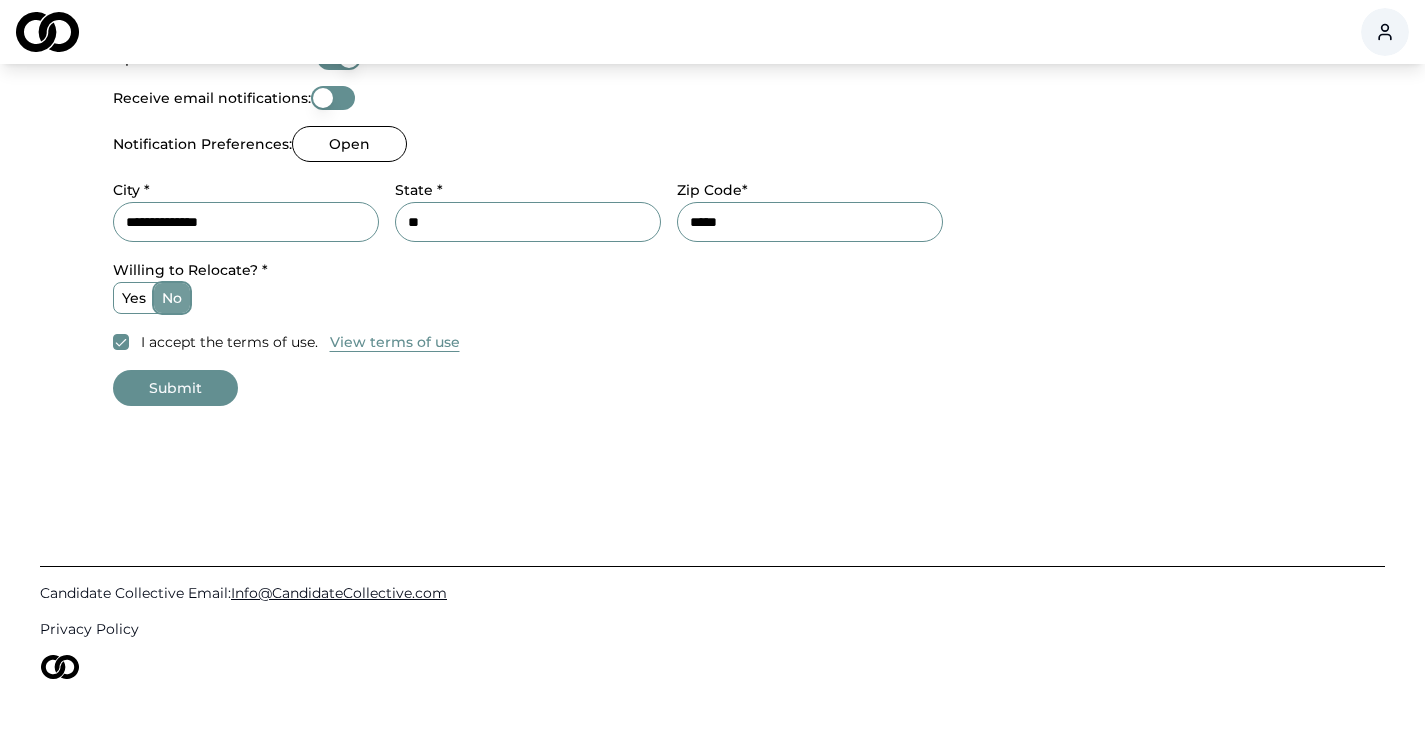 click on "**" at bounding box center (528, 222) 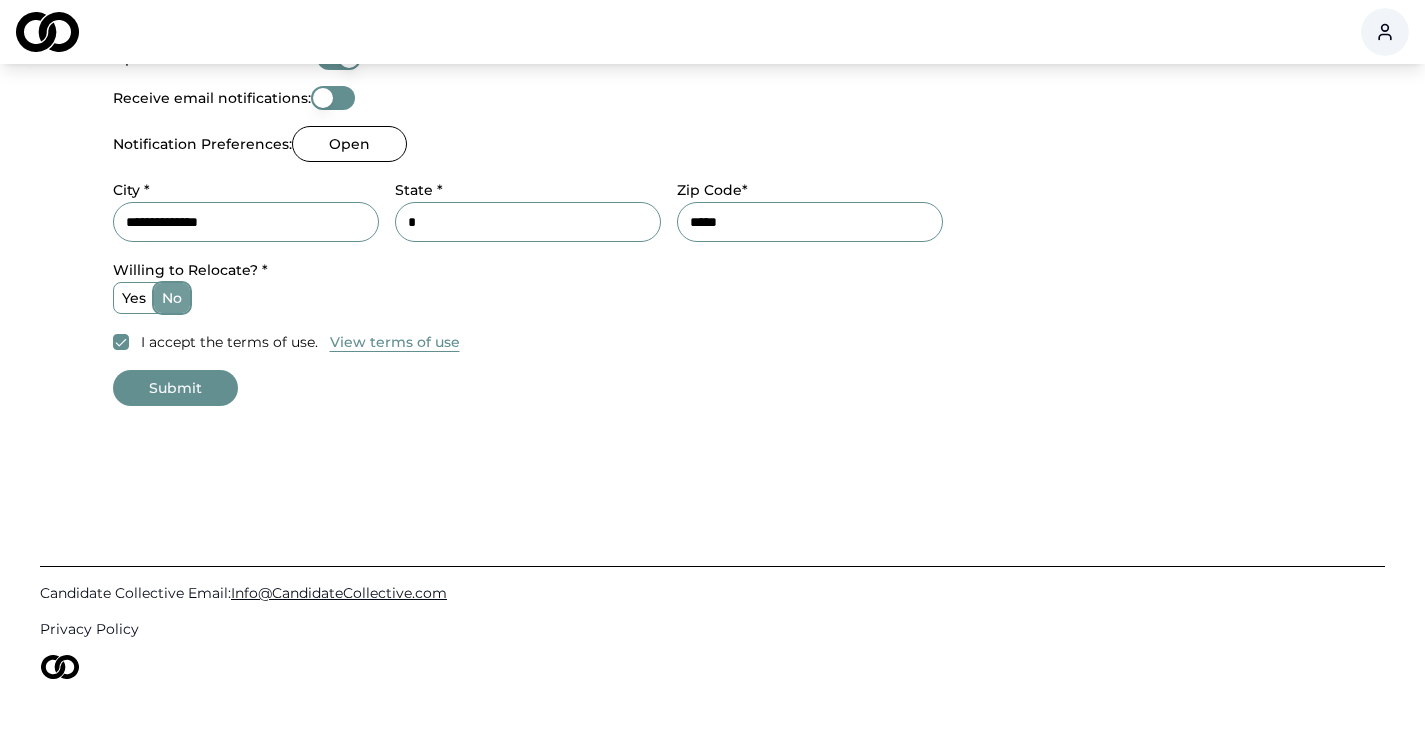 type on "**" 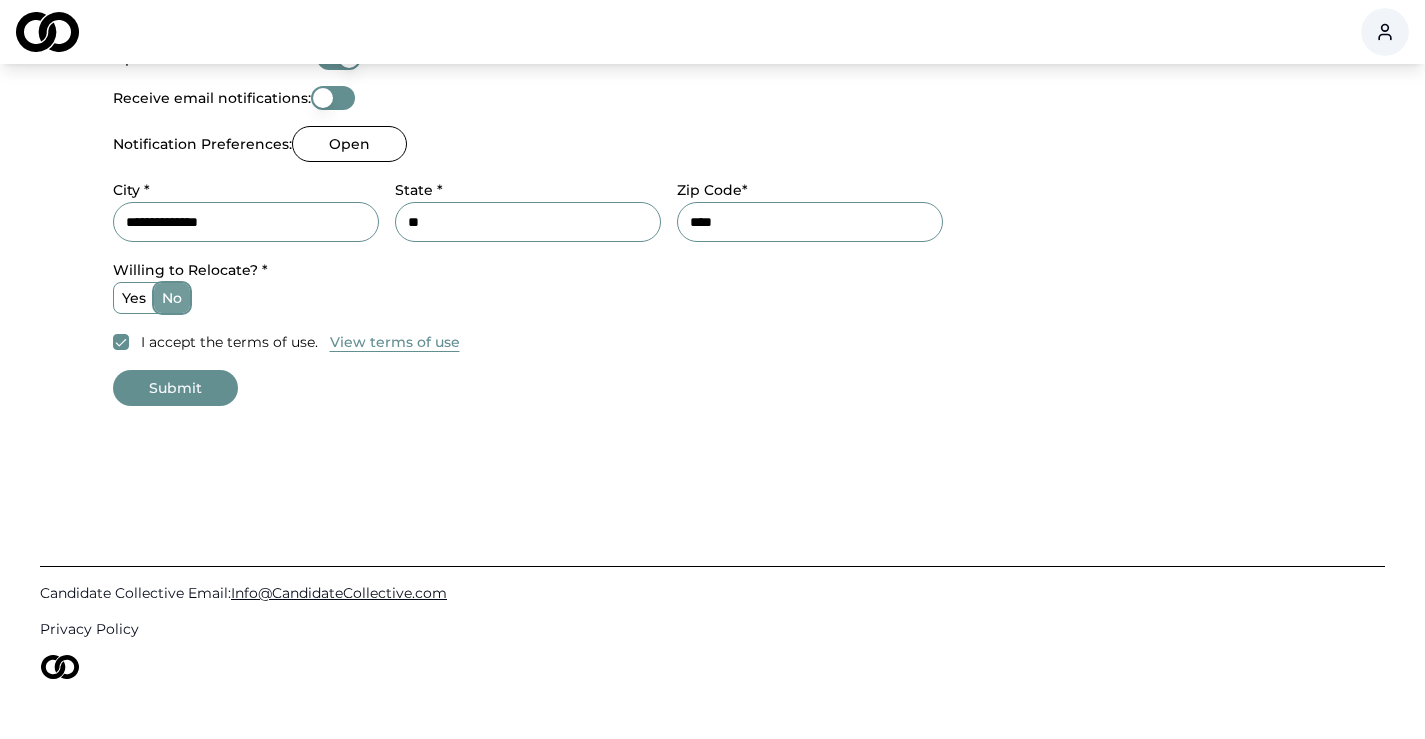 type on "*****" 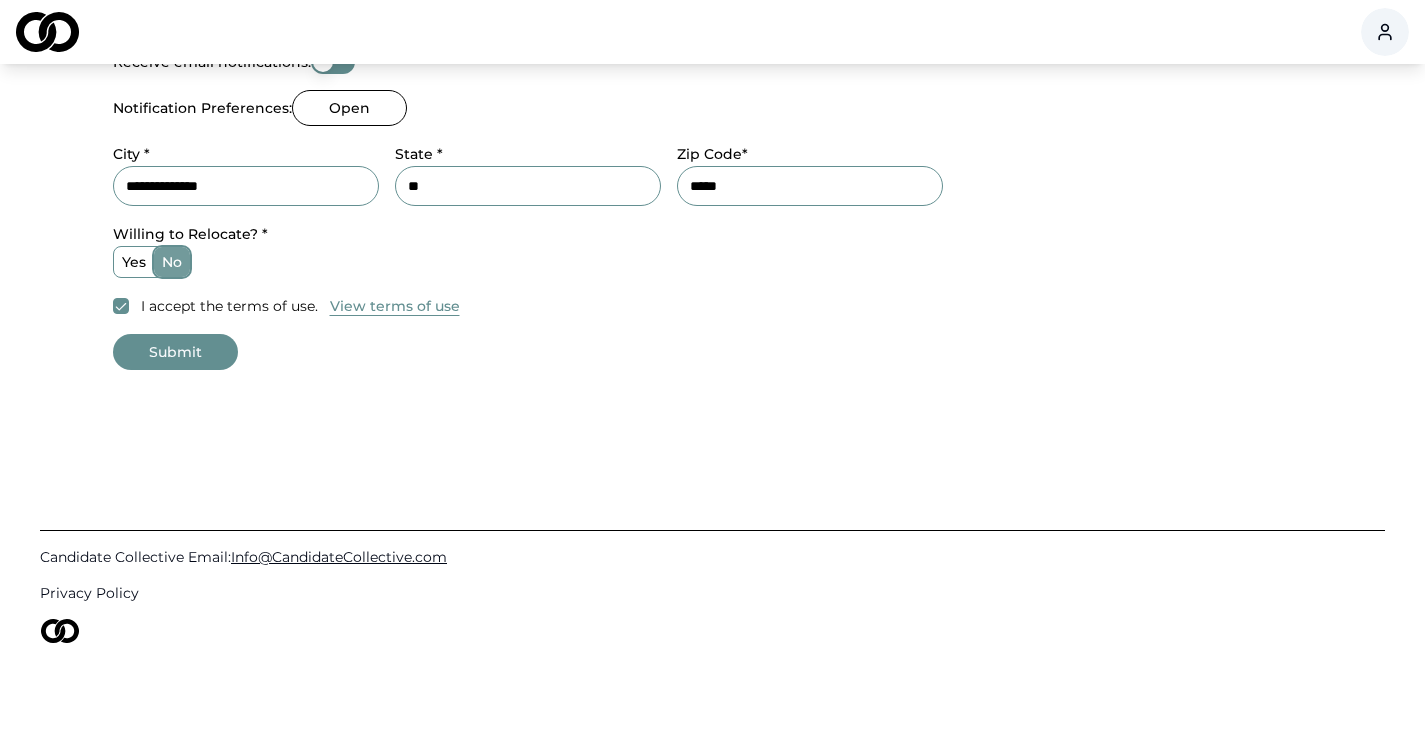scroll, scrollTop: 1353, scrollLeft: 0, axis: vertical 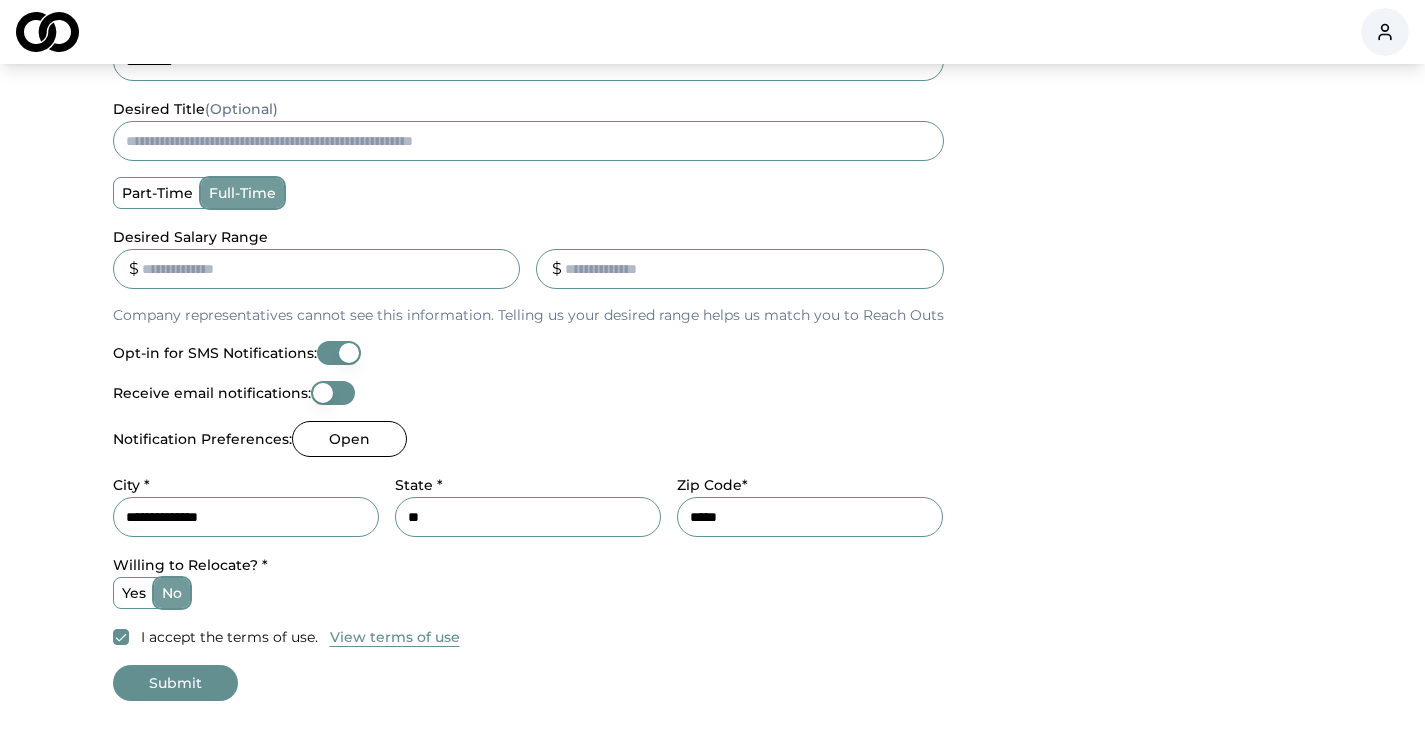 drag, startPoint x: 192, startPoint y: 488, endPoint x: 152, endPoint y: 486, distance: 40.04997 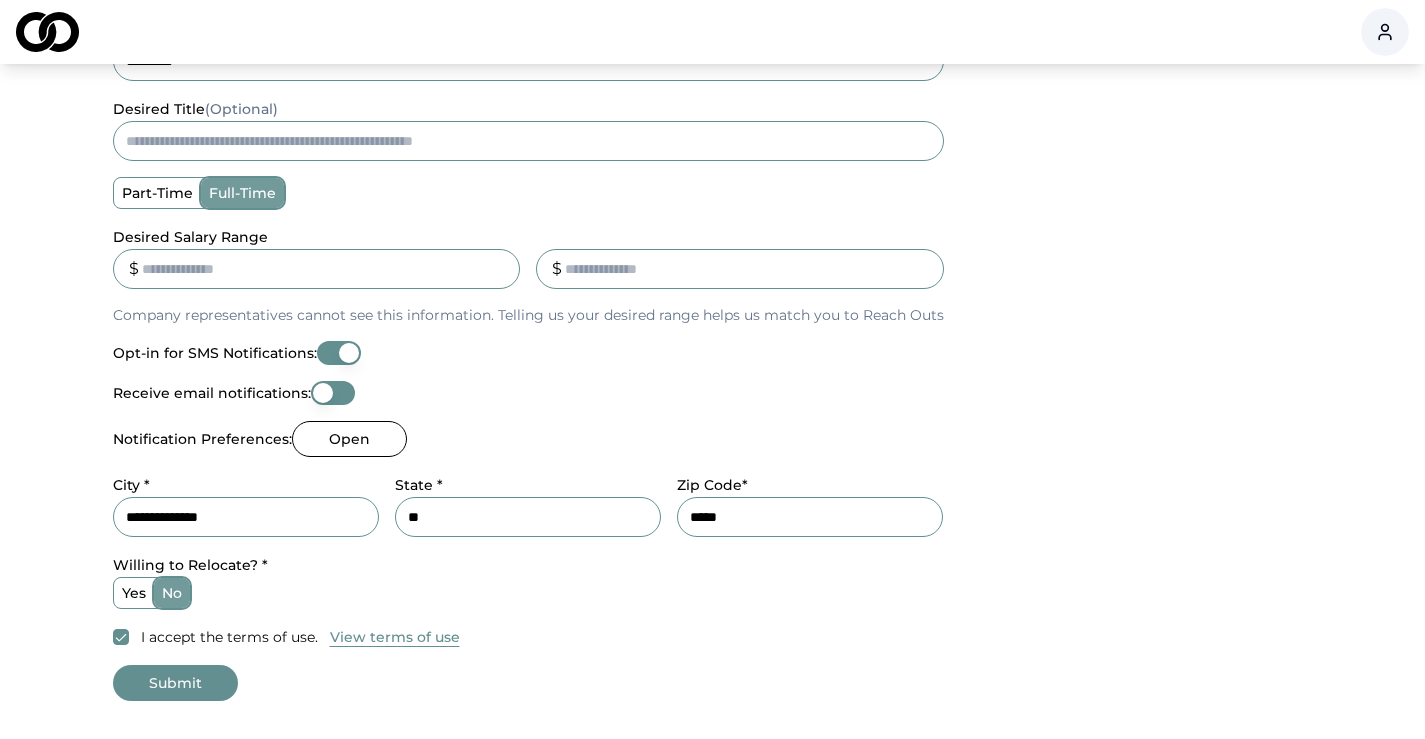 type on "******" 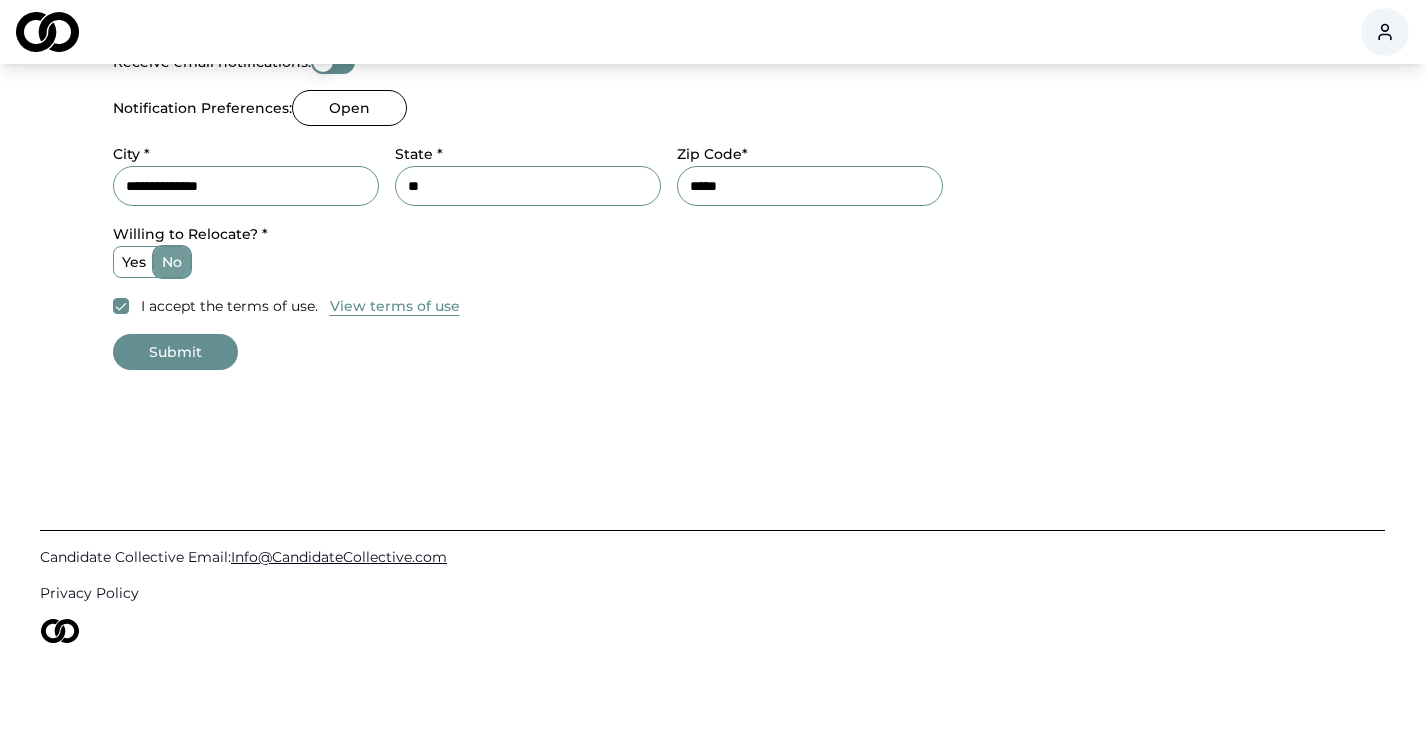 scroll, scrollTop: 980, scrollLeft: 0, axis: vertical 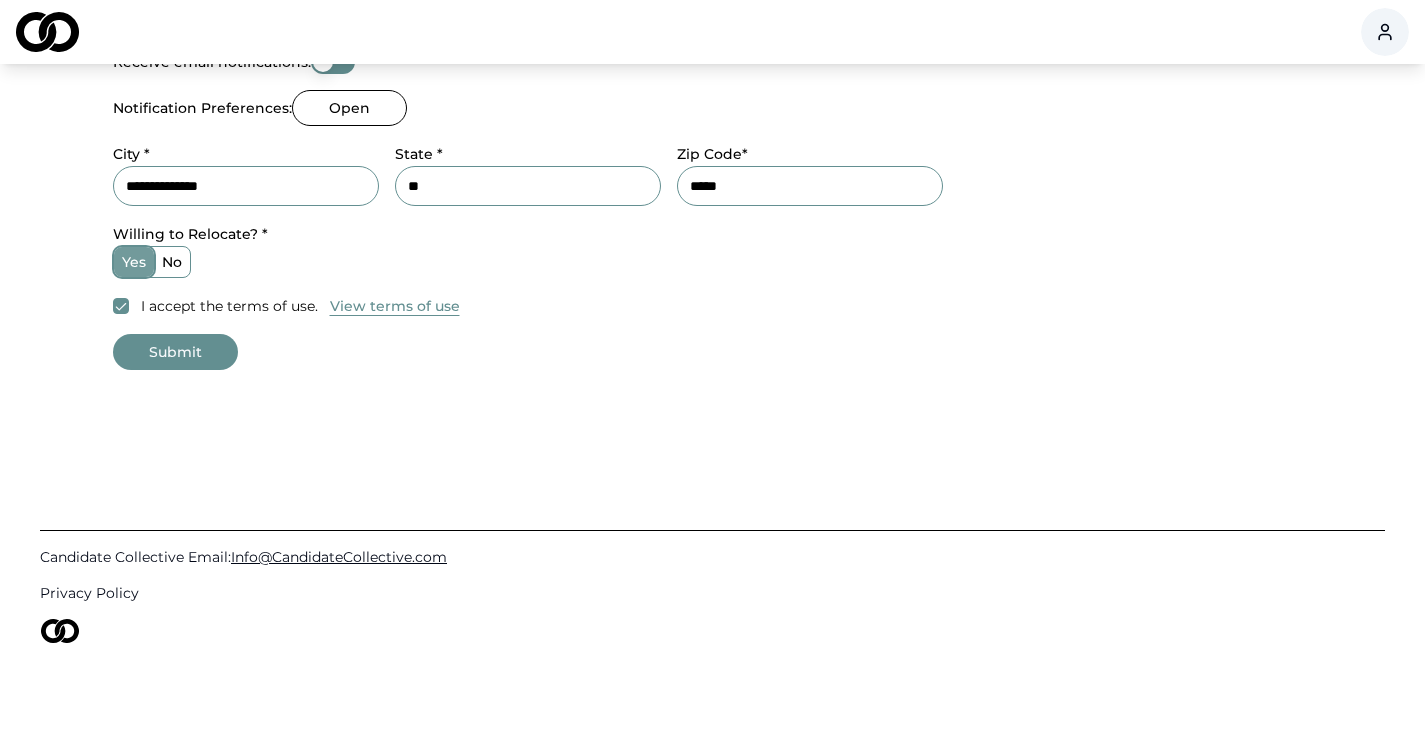 click on "Submit" at bounding box center [175, 352] 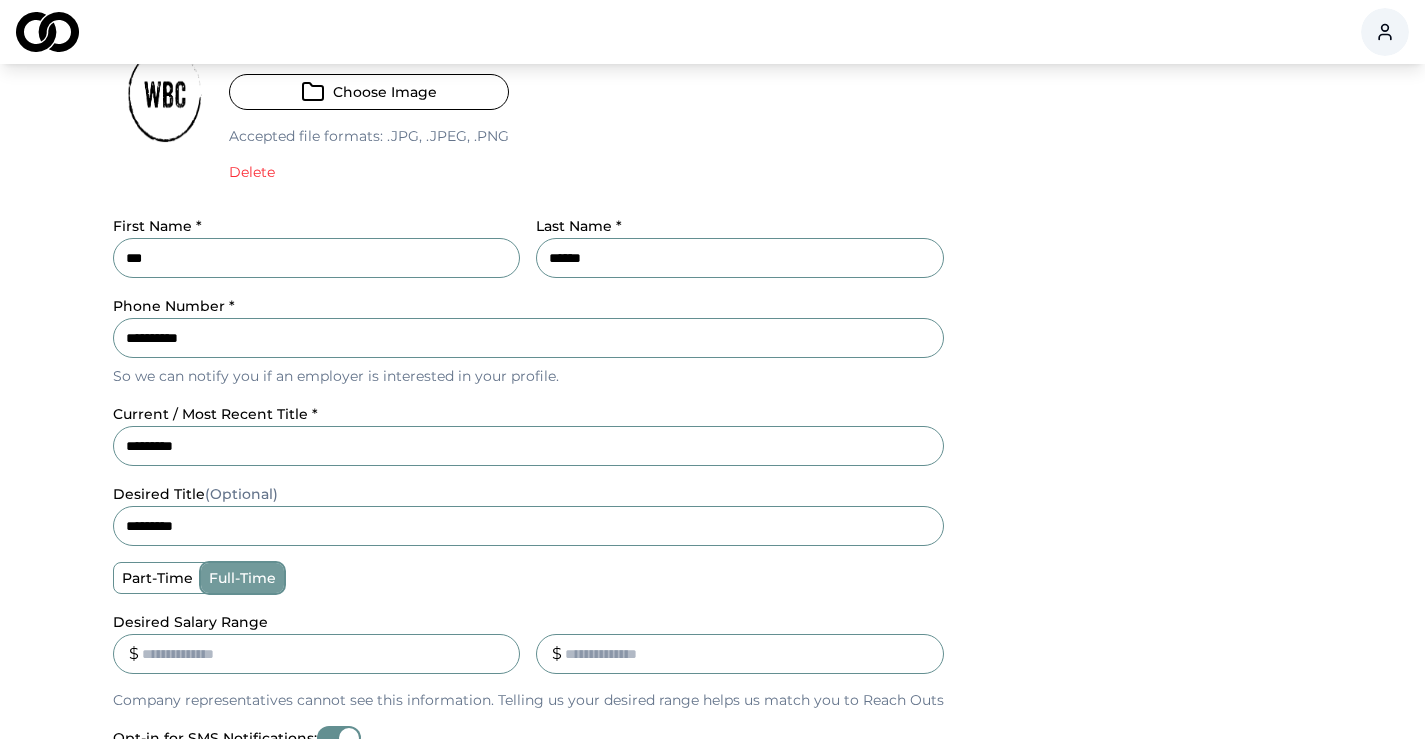 scroll, scrollTop: 0, scrollLeft: 0, axis: both 